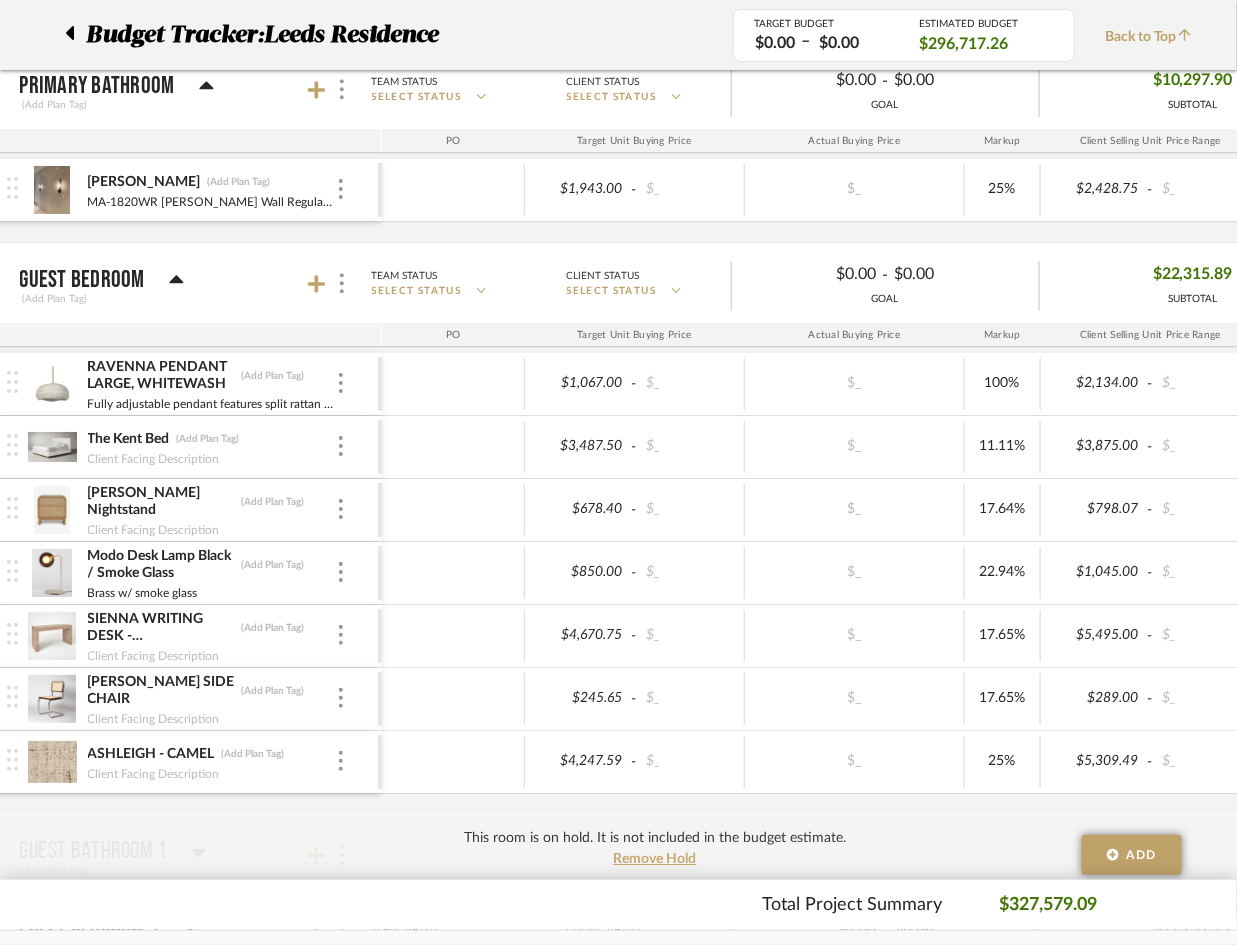 scroll, scrollTop: 3953, scrollLeft: 65, axis: both 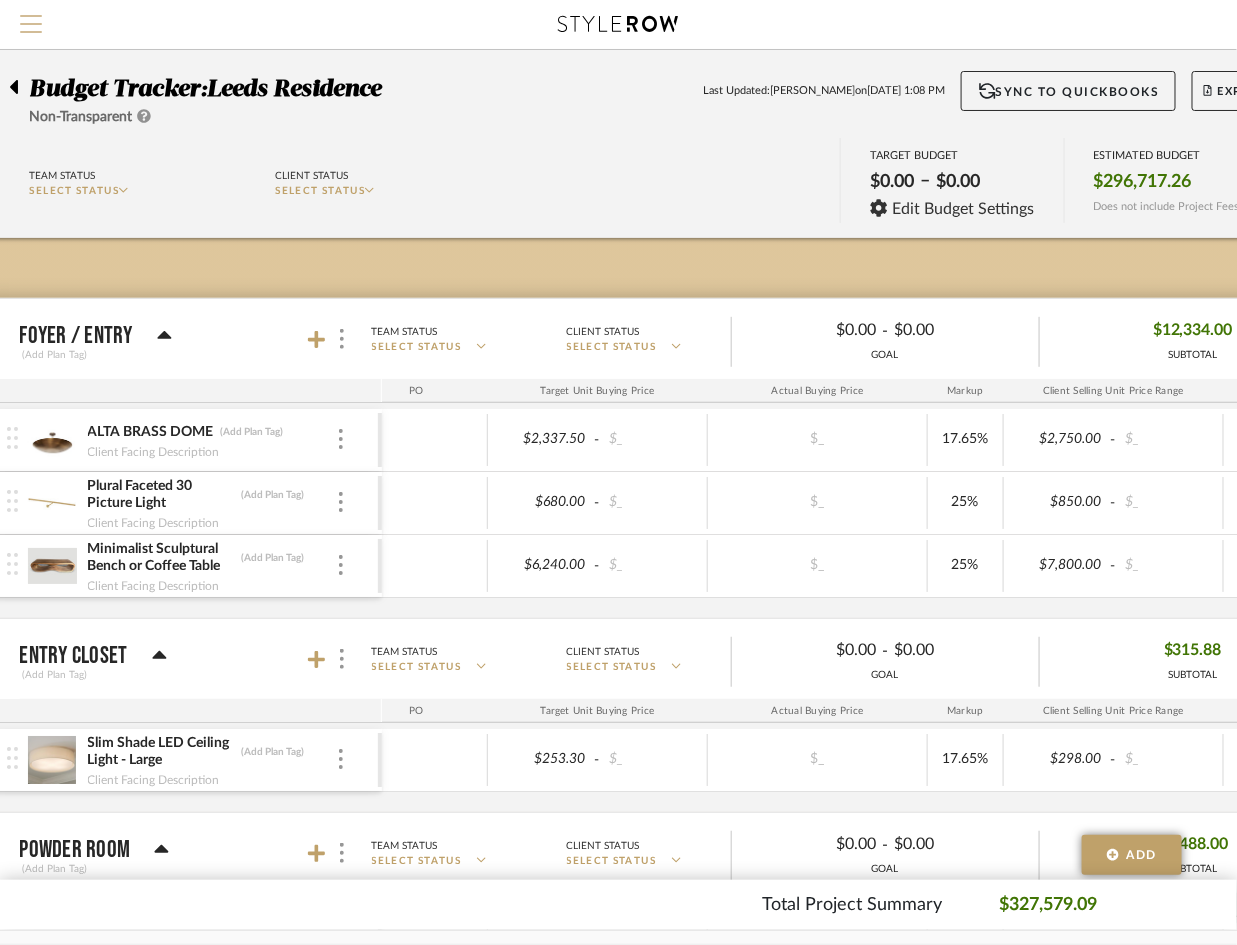 click at bounding box center [31, 30] 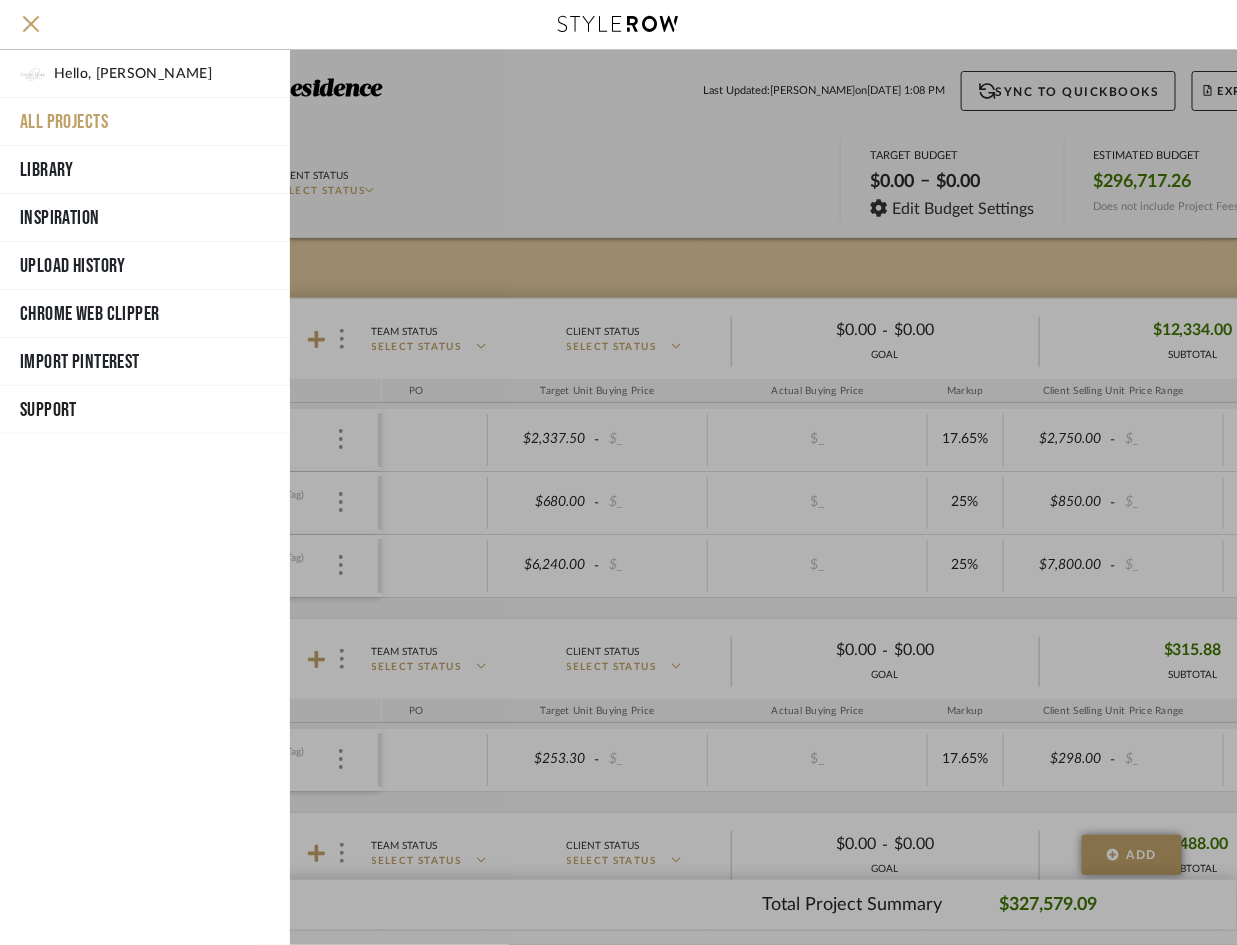 click on "All Projects" at bounding box center [145, 122] 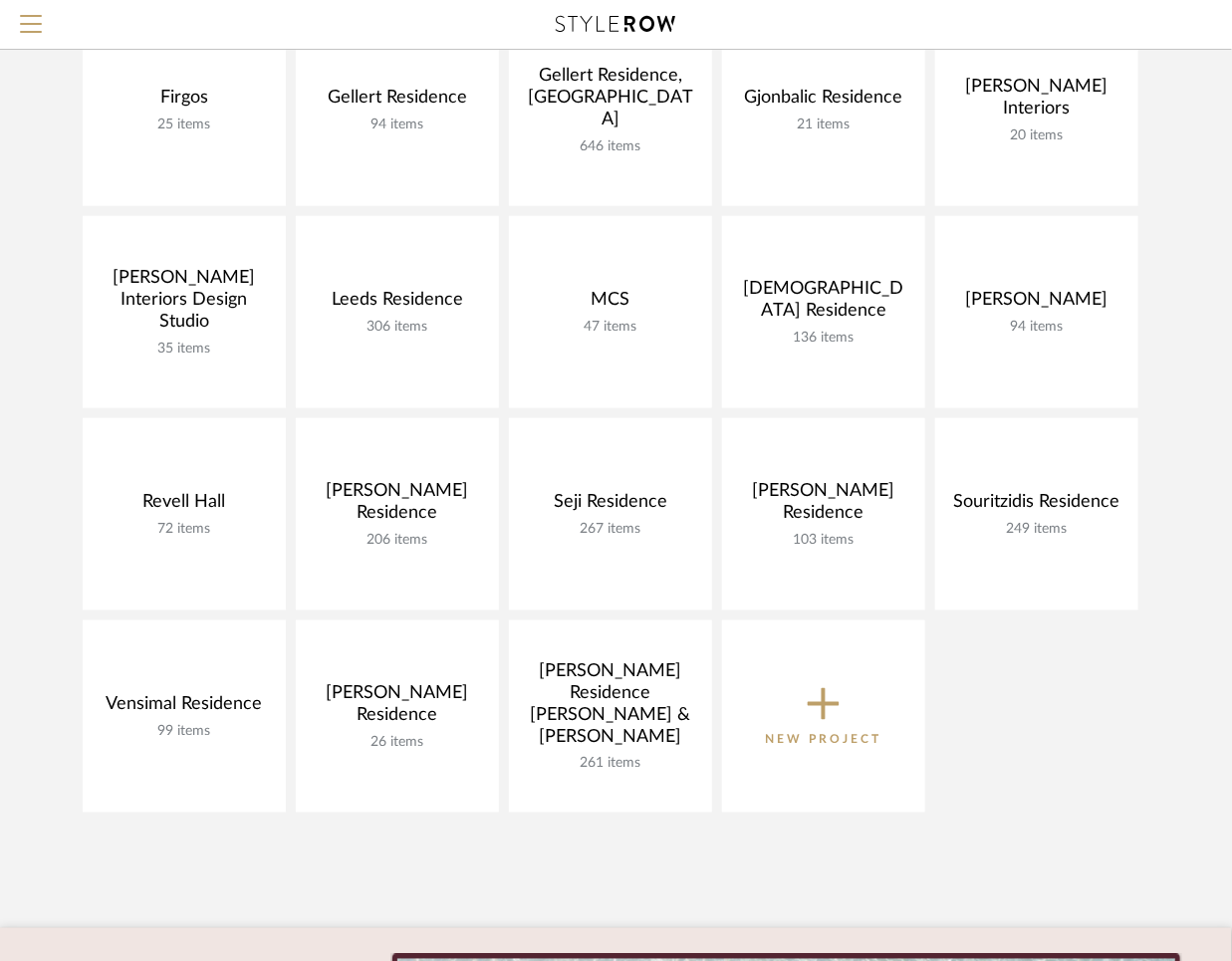 scroll, scrollTop: 465, scrollLeft: 0, axis: vertical 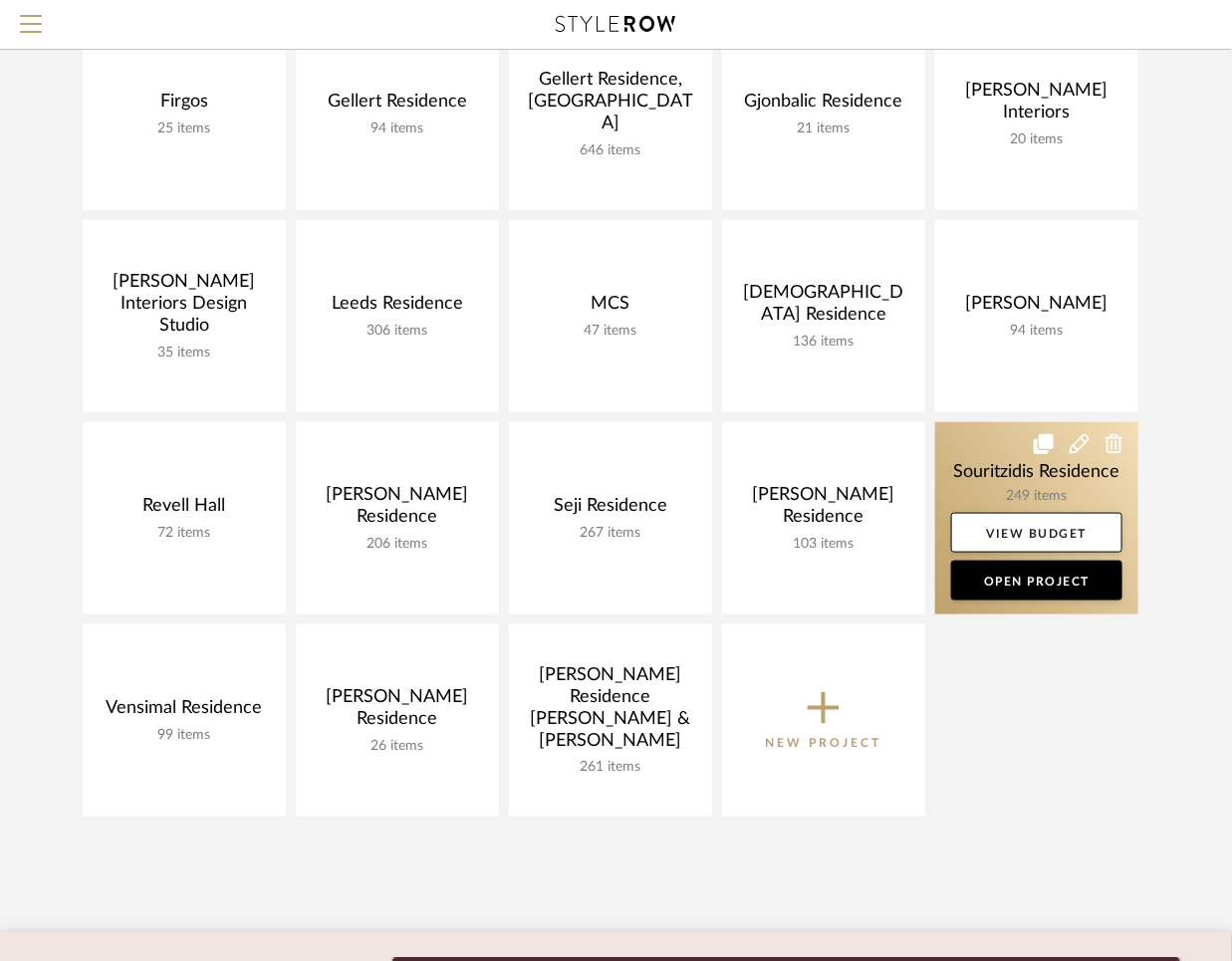 click 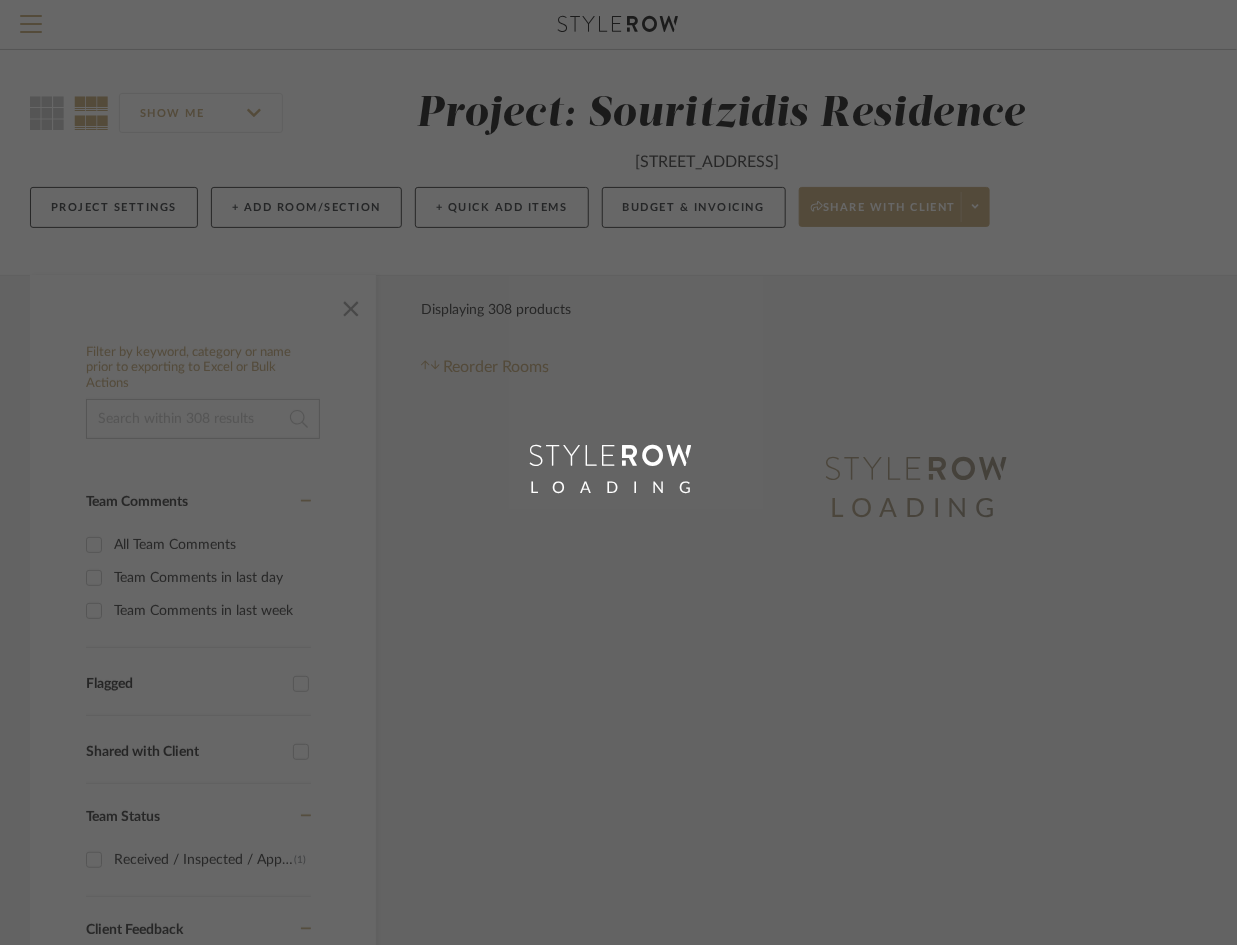scroll, scrollTop: 0, scrollLeft: 0, axis: both 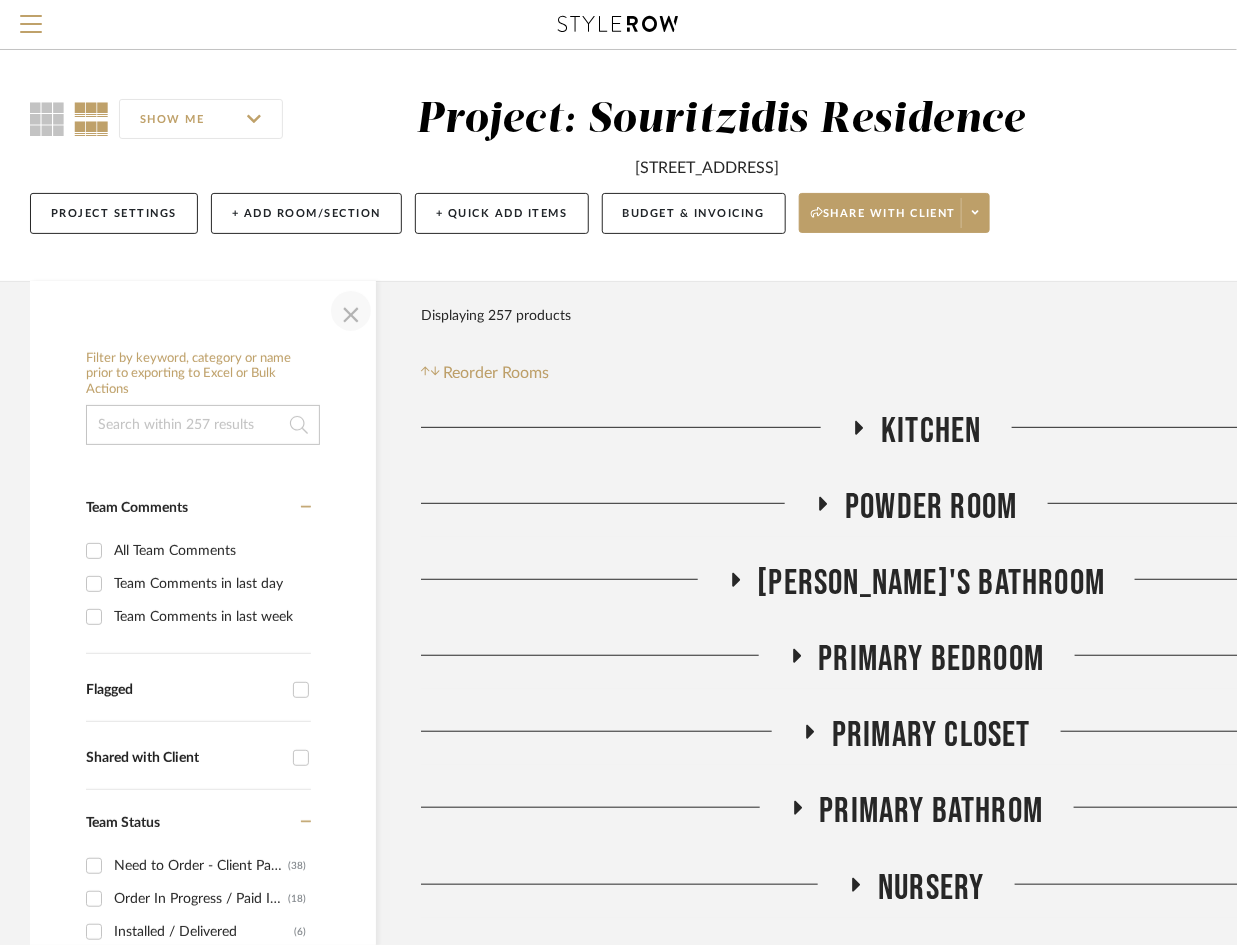 click 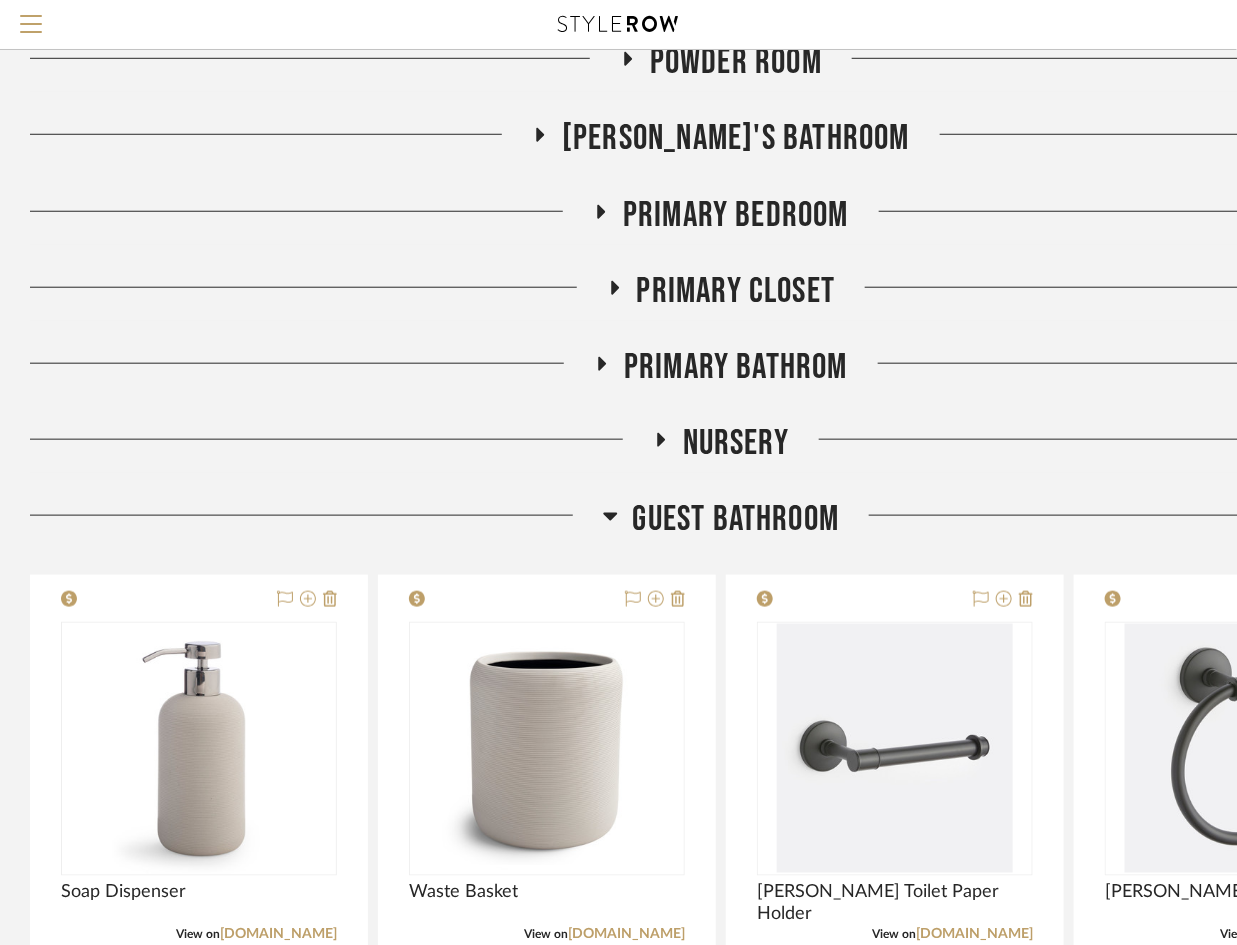 scroll, scrollTop: 451, scrollLeft: 0, axis: vertical 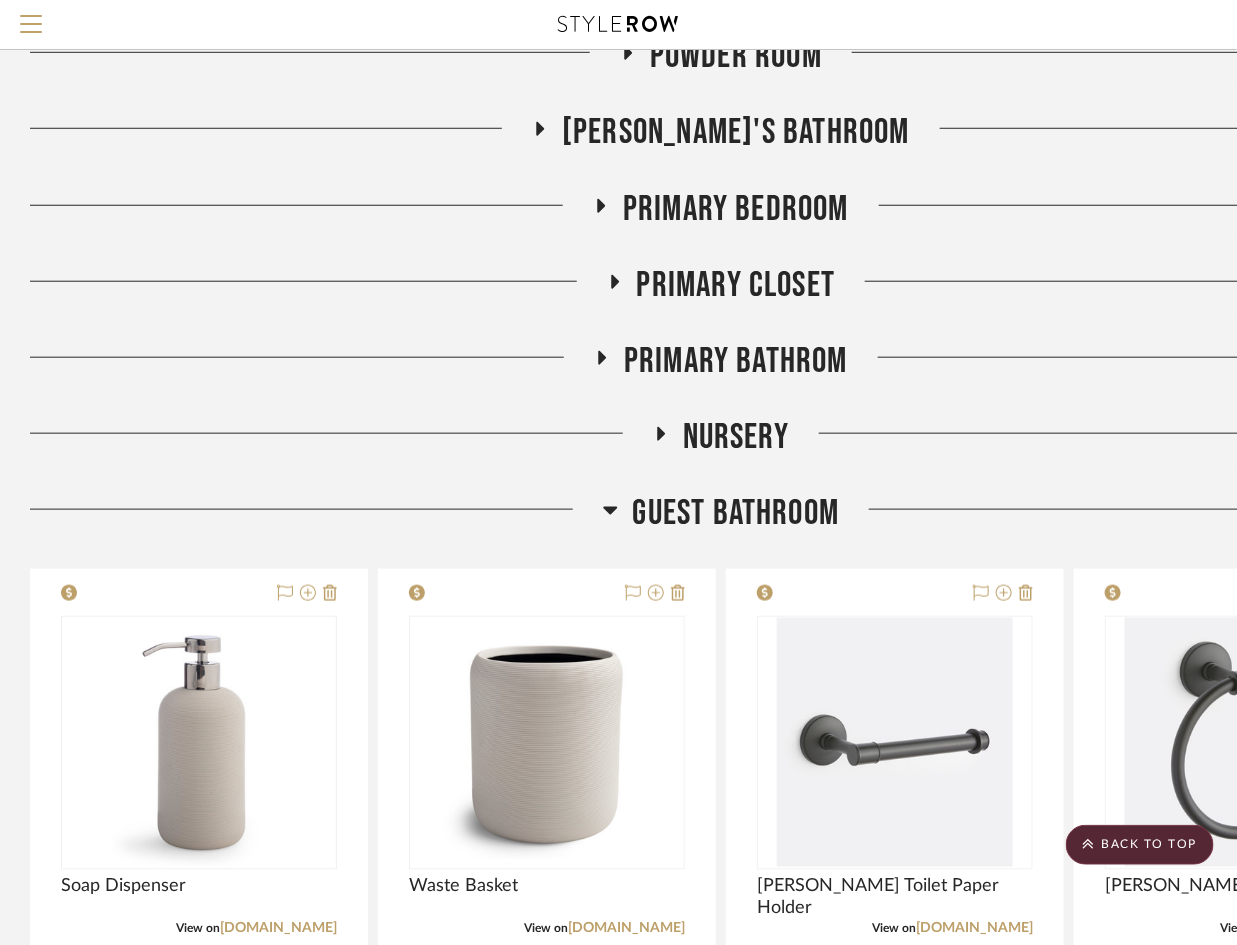 click 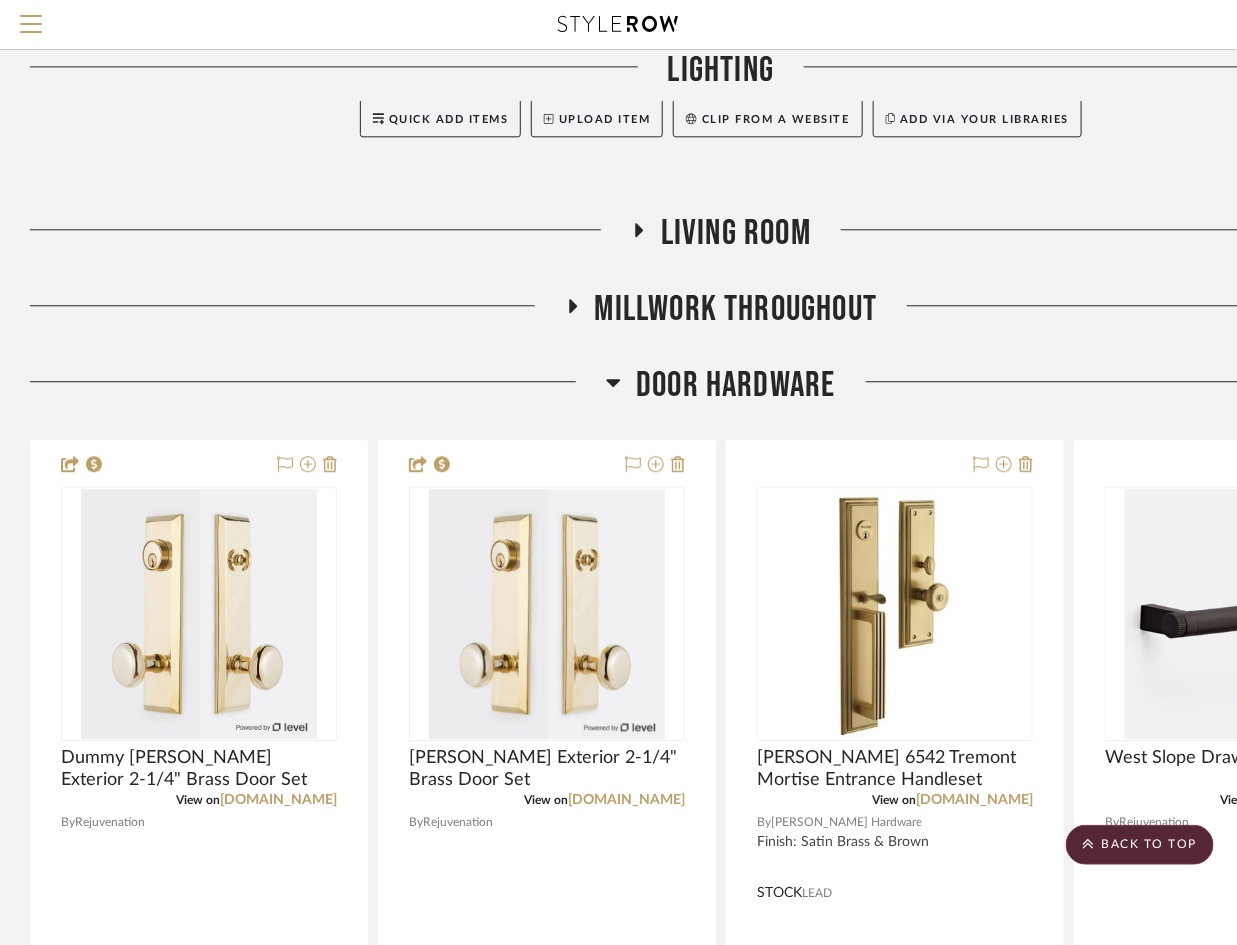 click 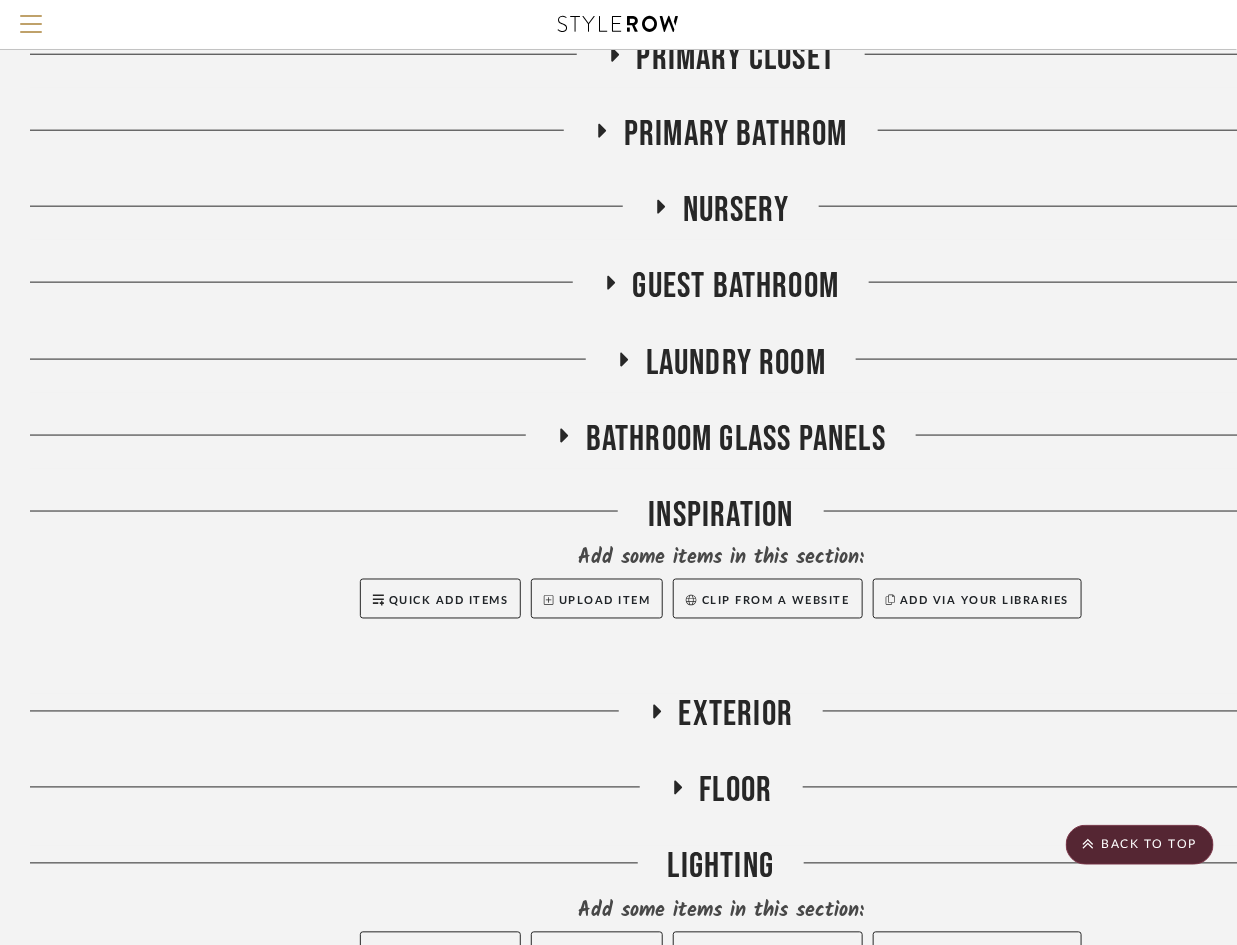 click 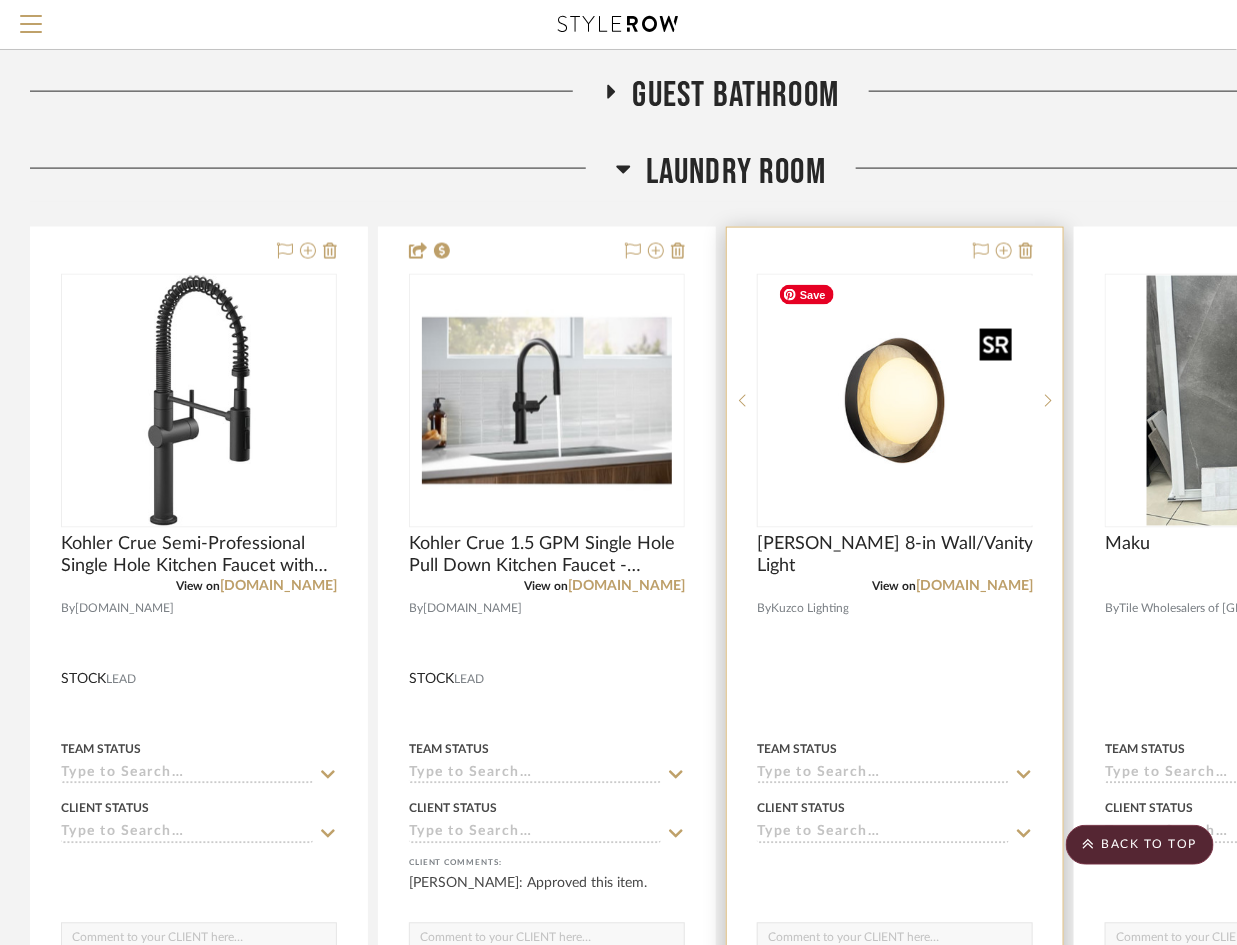 click at bounding box center [911, 401] 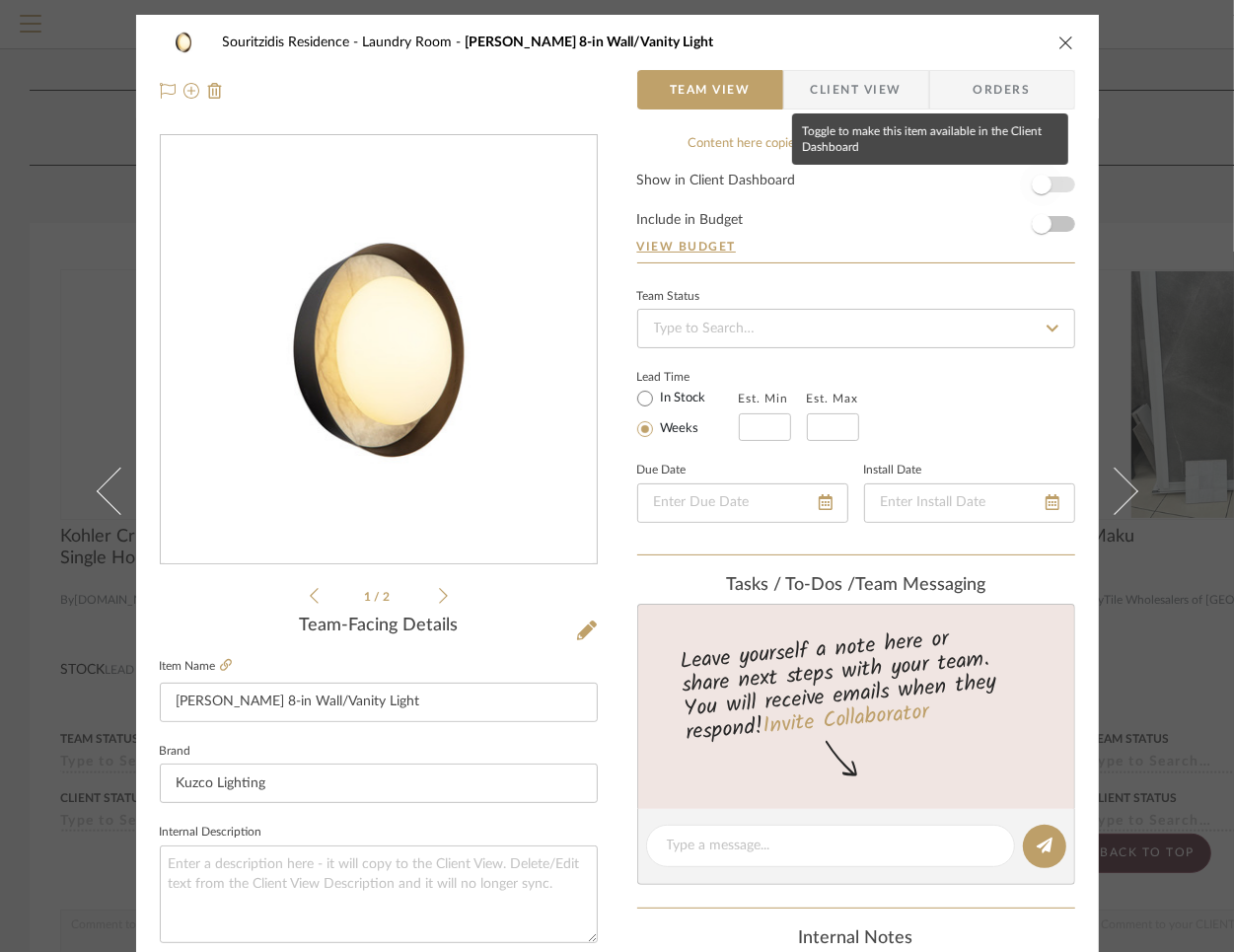 click at bounding box center (1042, 184) 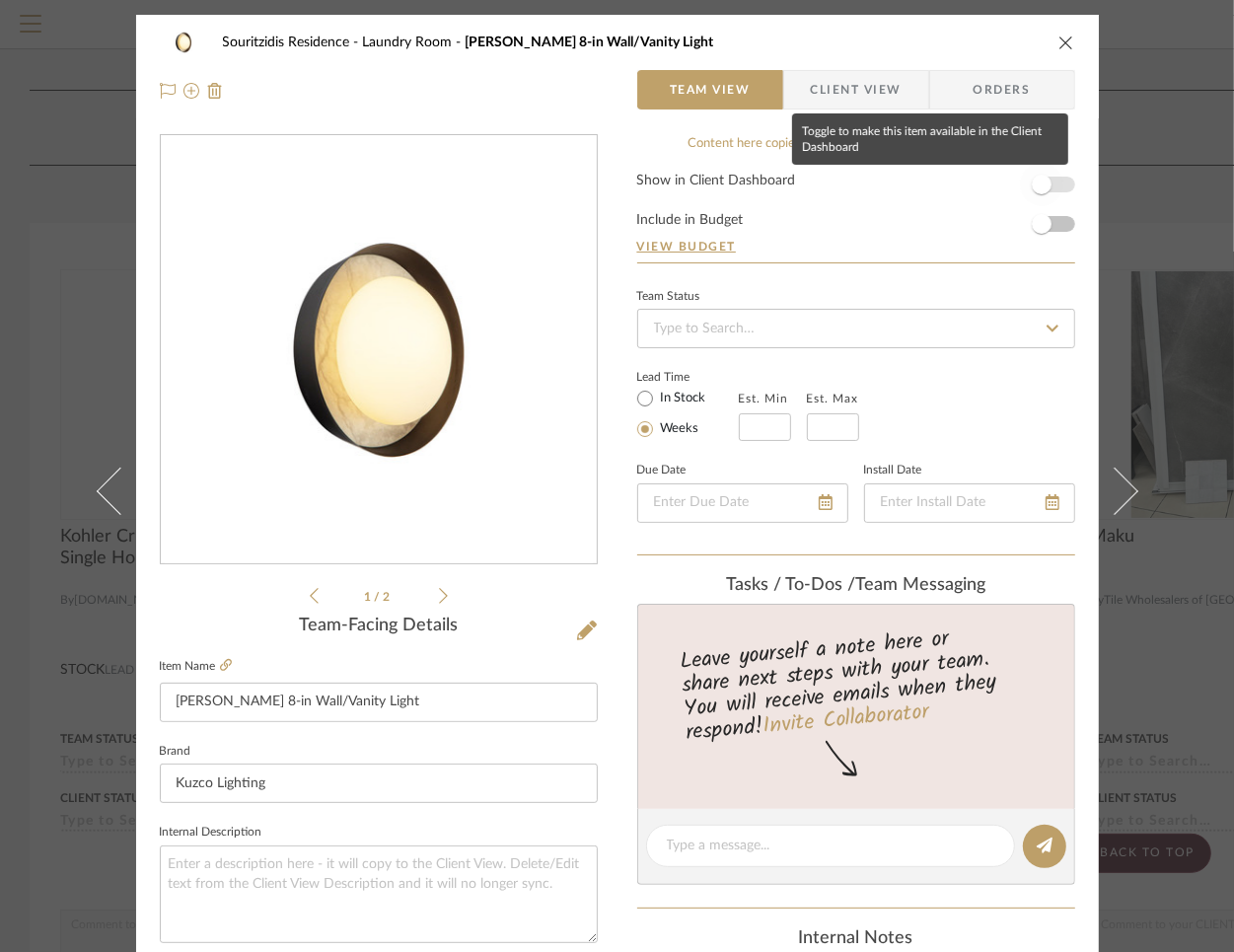 type 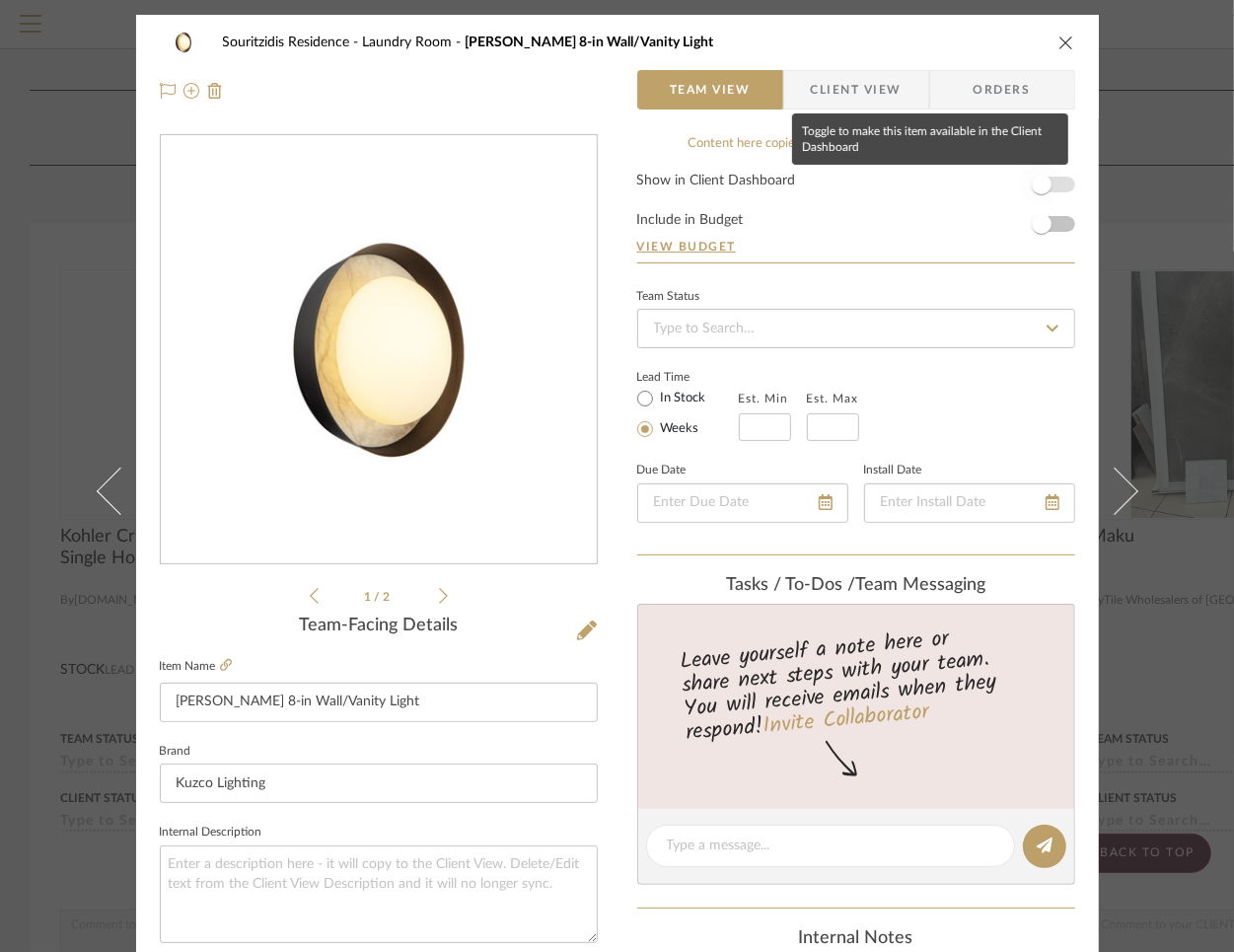 type 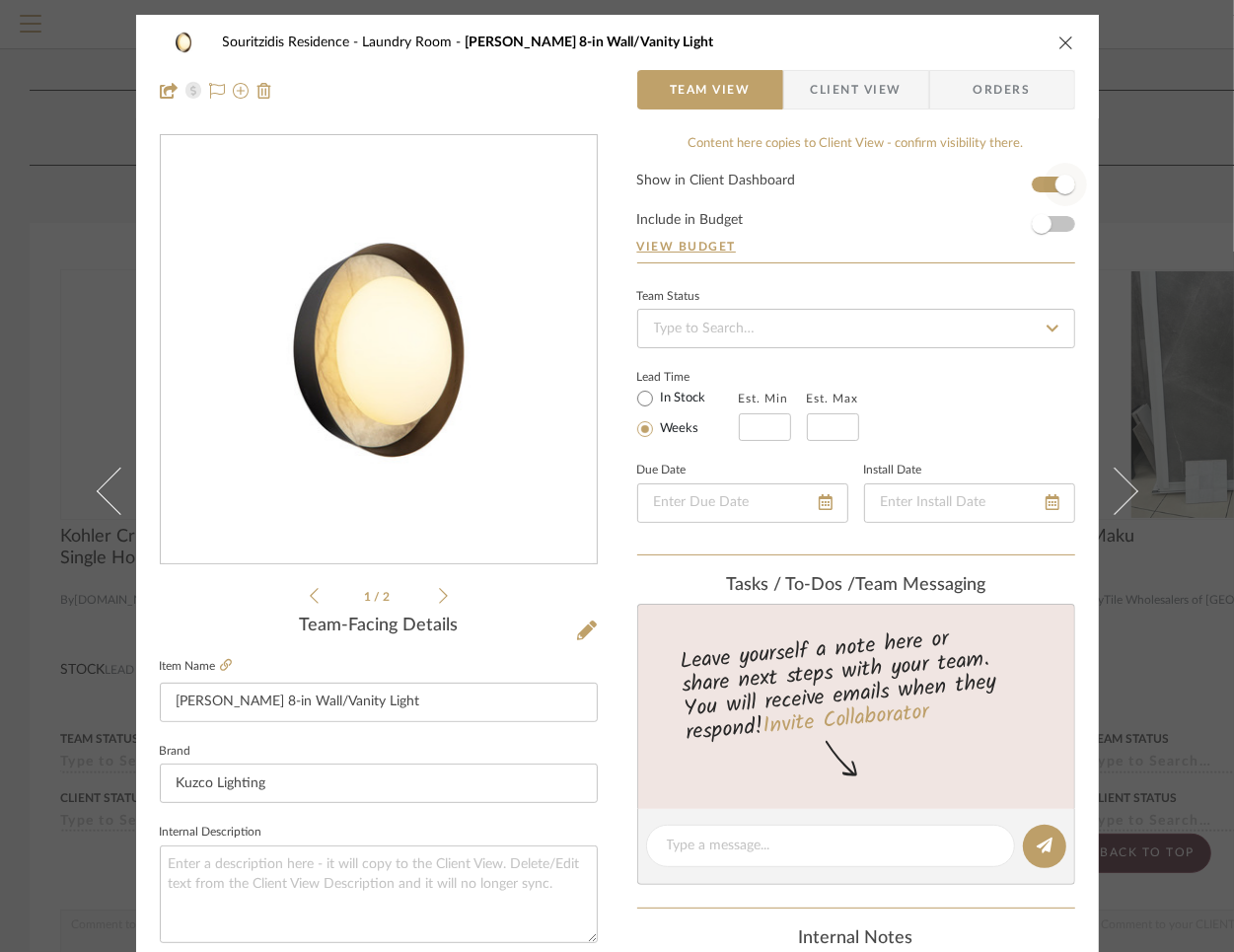 type 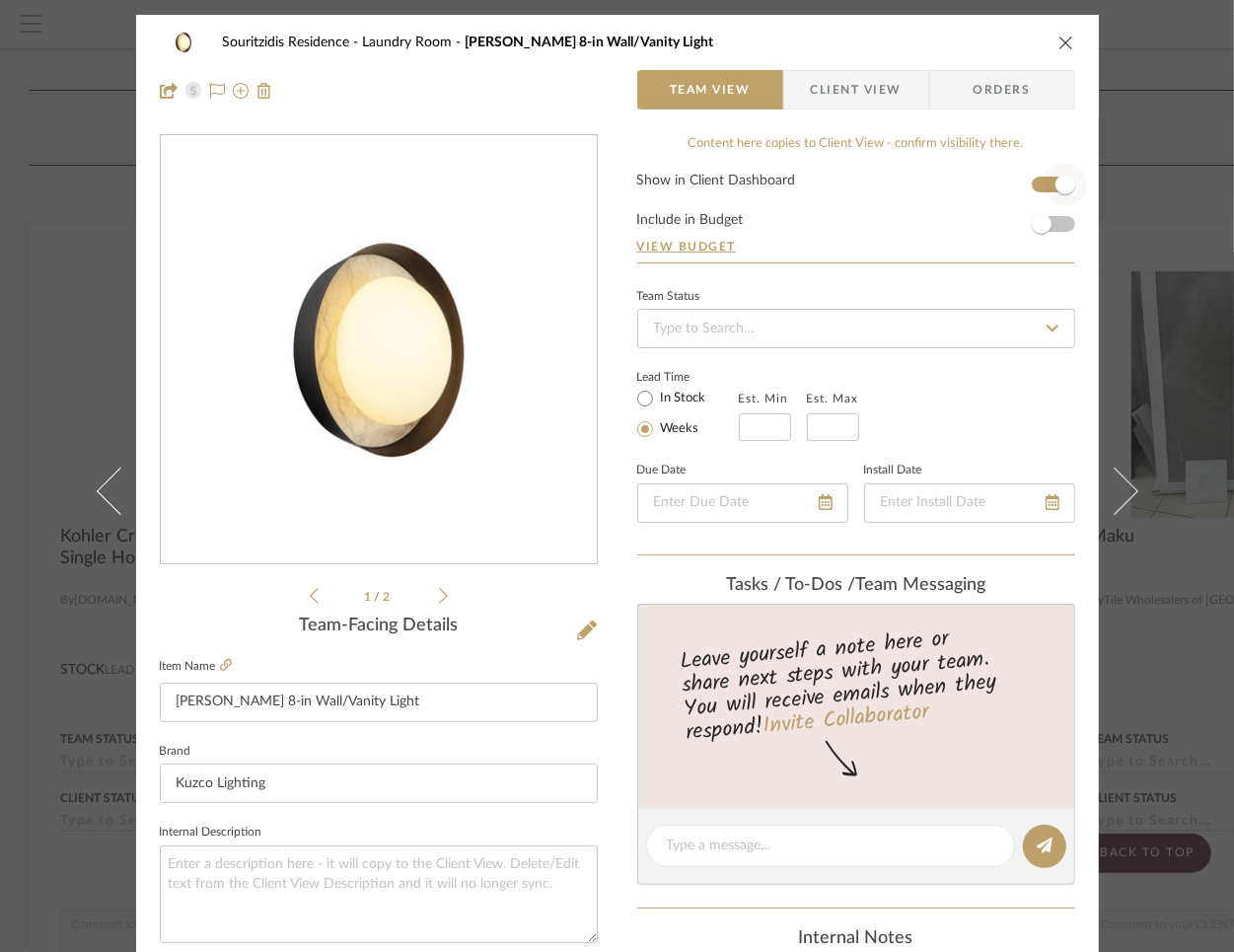type 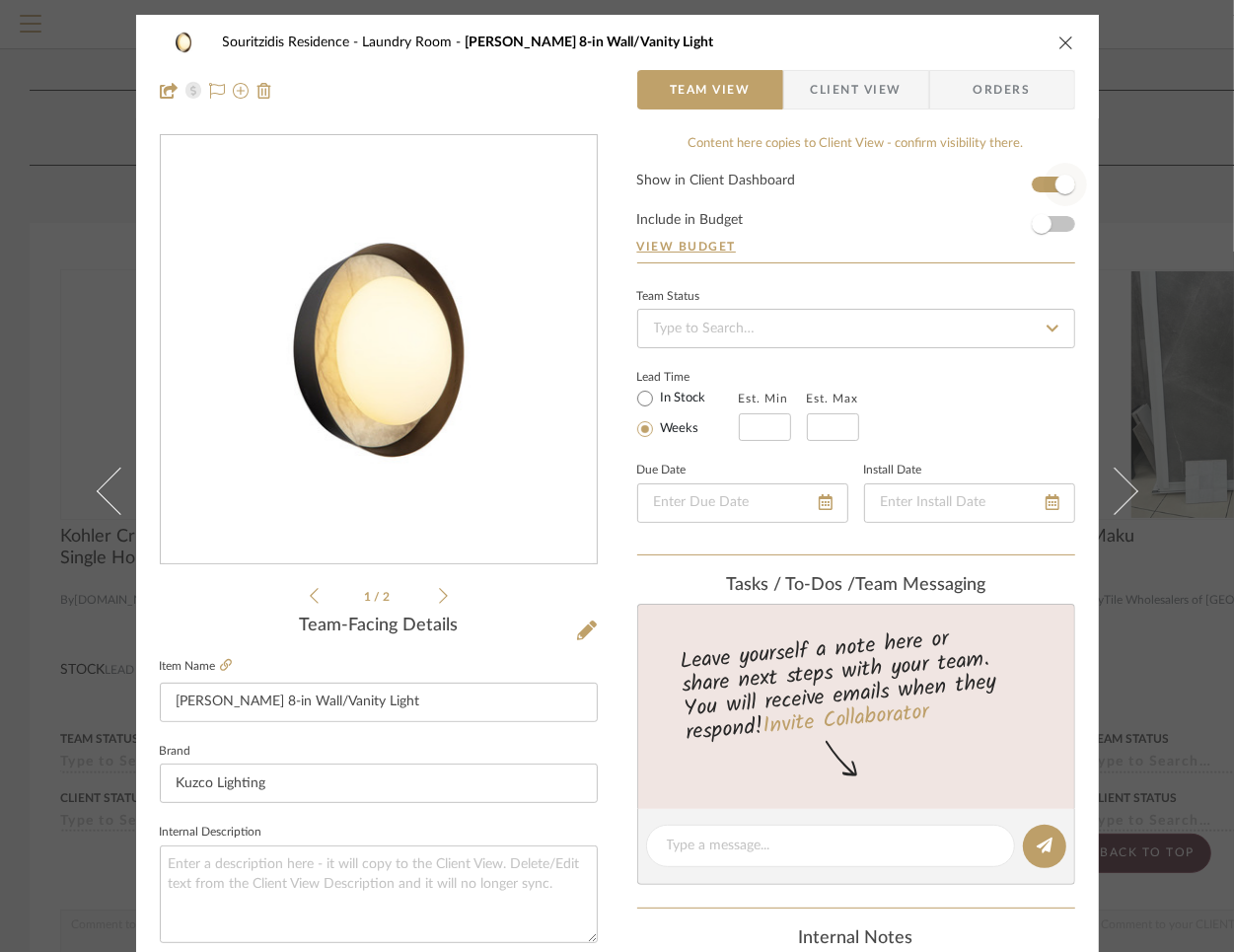 type 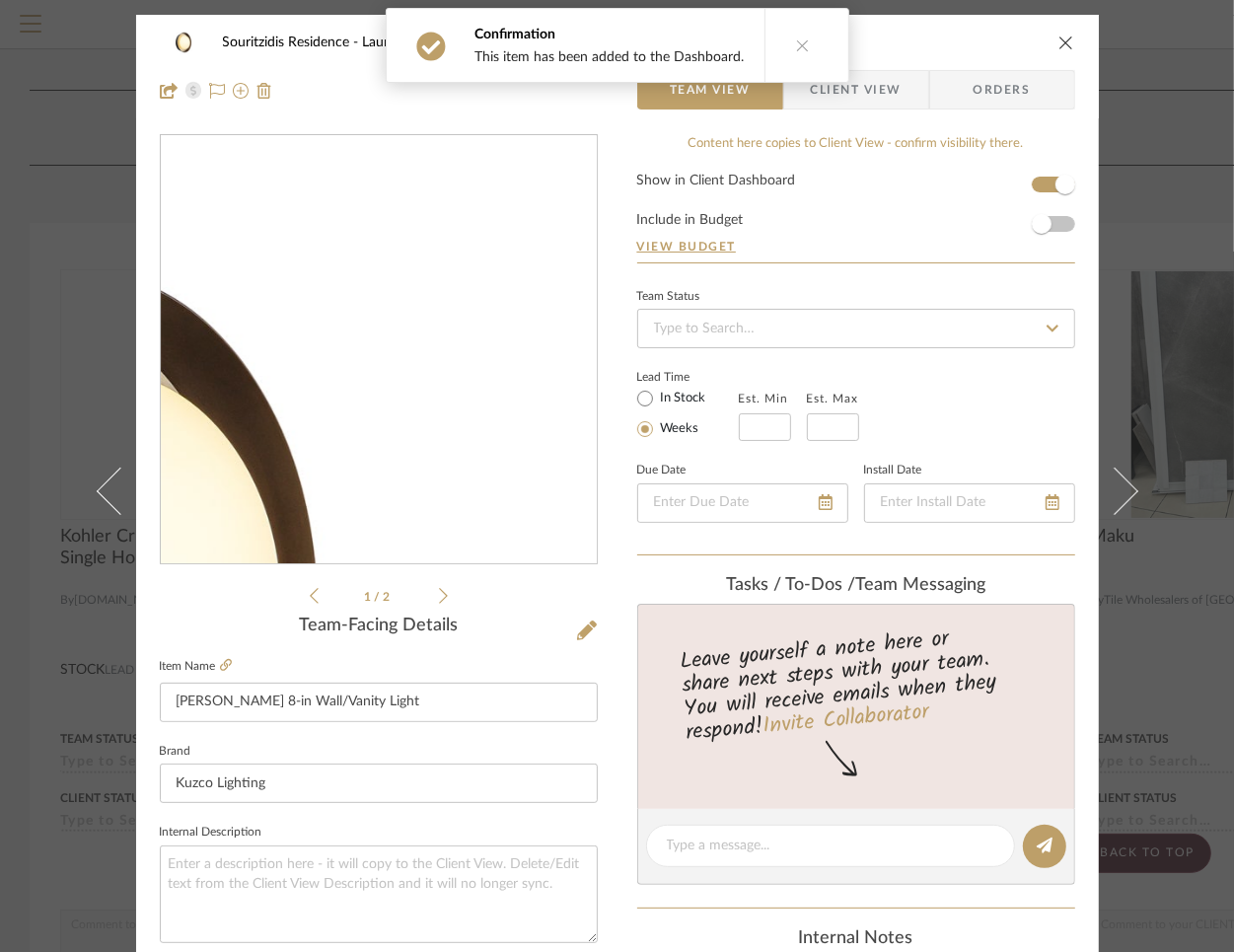 click at bounding box center (379, 350) 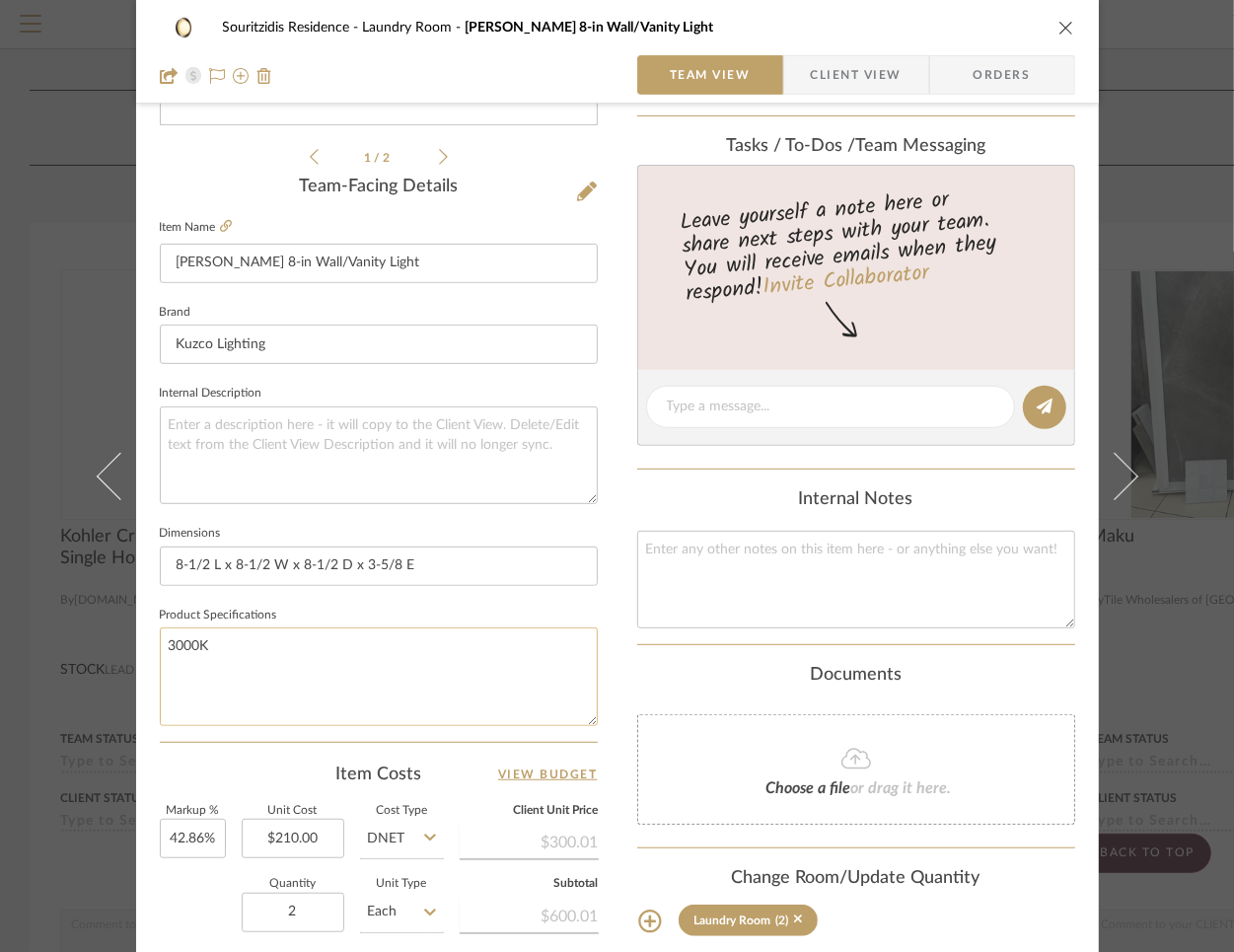 scroll, scrollTop: 427, scrollLeft: 0, axis: vertical 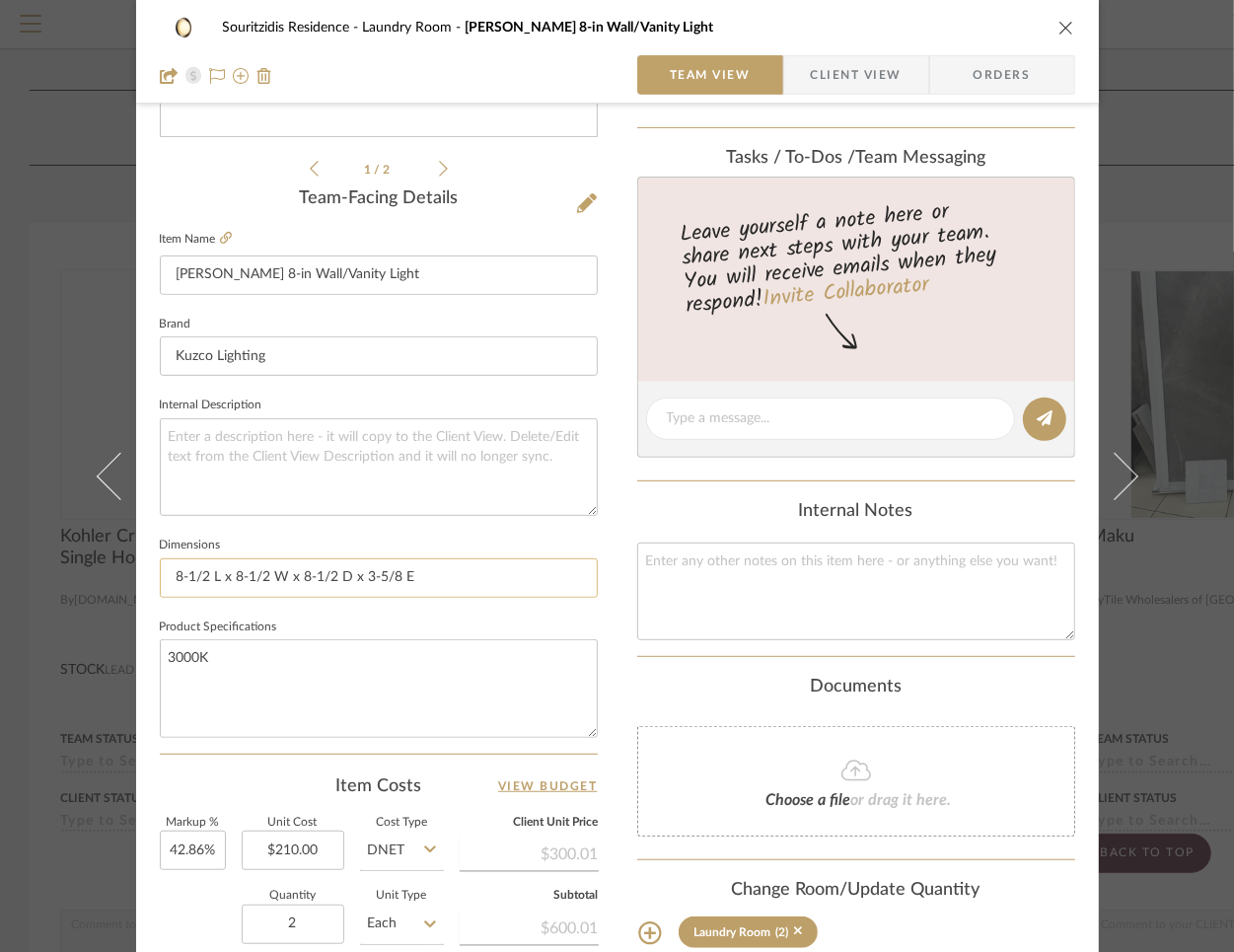 click on "8-1/2 L x 8-1/2 W x 8-1/2 D x 3-5/8 E" 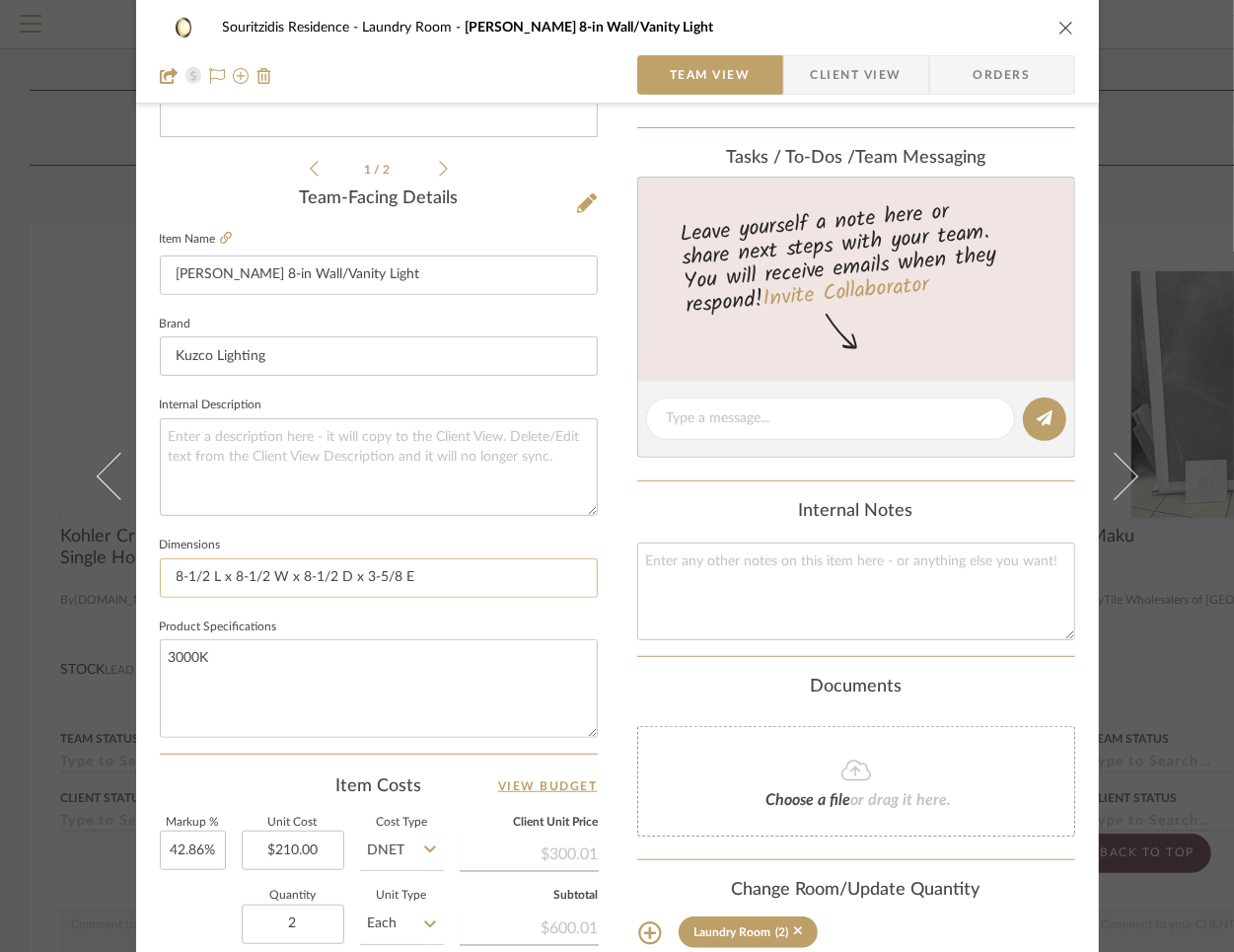 click on "8-1/2 L x 8-1/2 W x 8-1/2 D x 3-5/8 E" 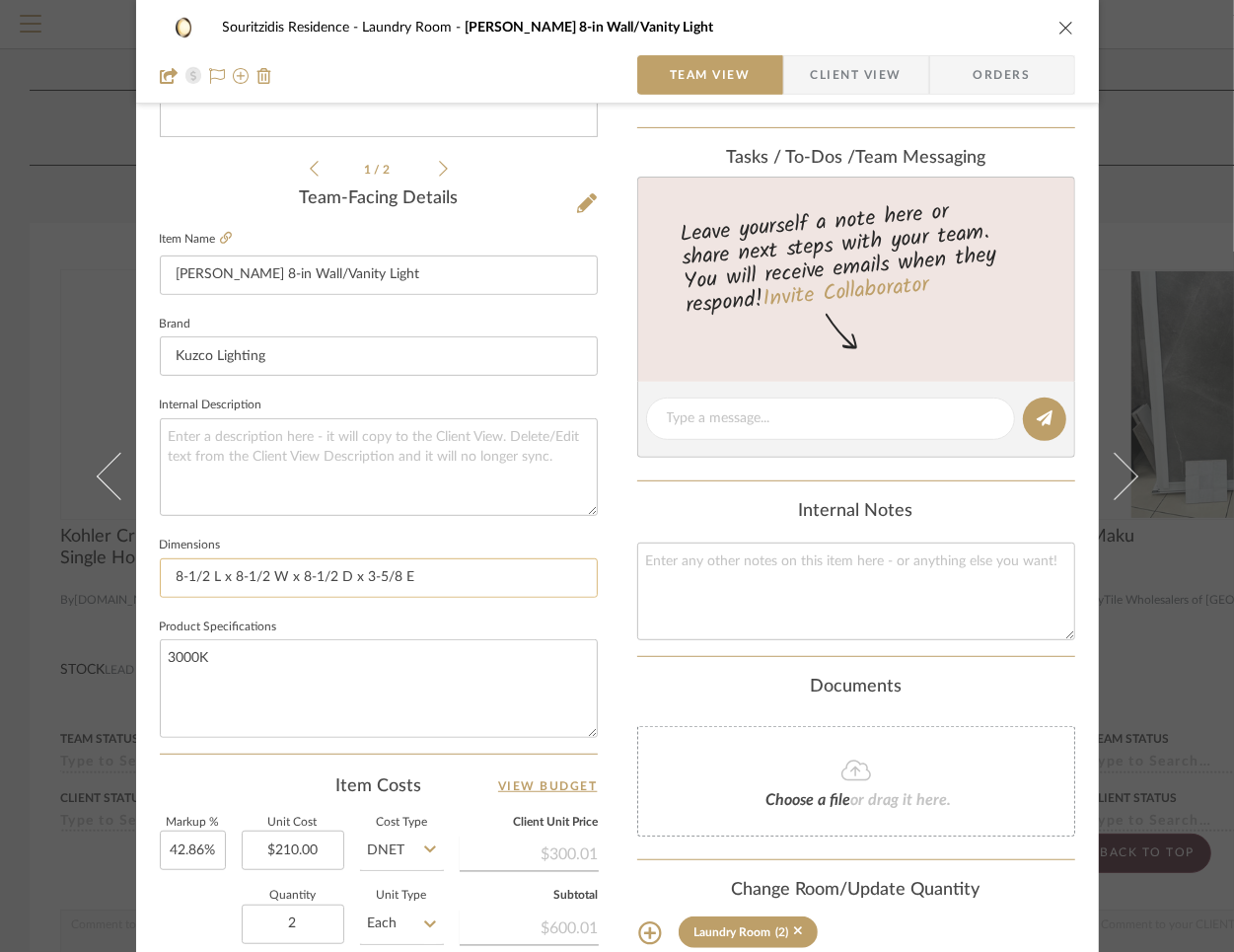 click on "8-1/2 L x 8-1/2 W x 8-1/2 D x 3-5/8 E" 